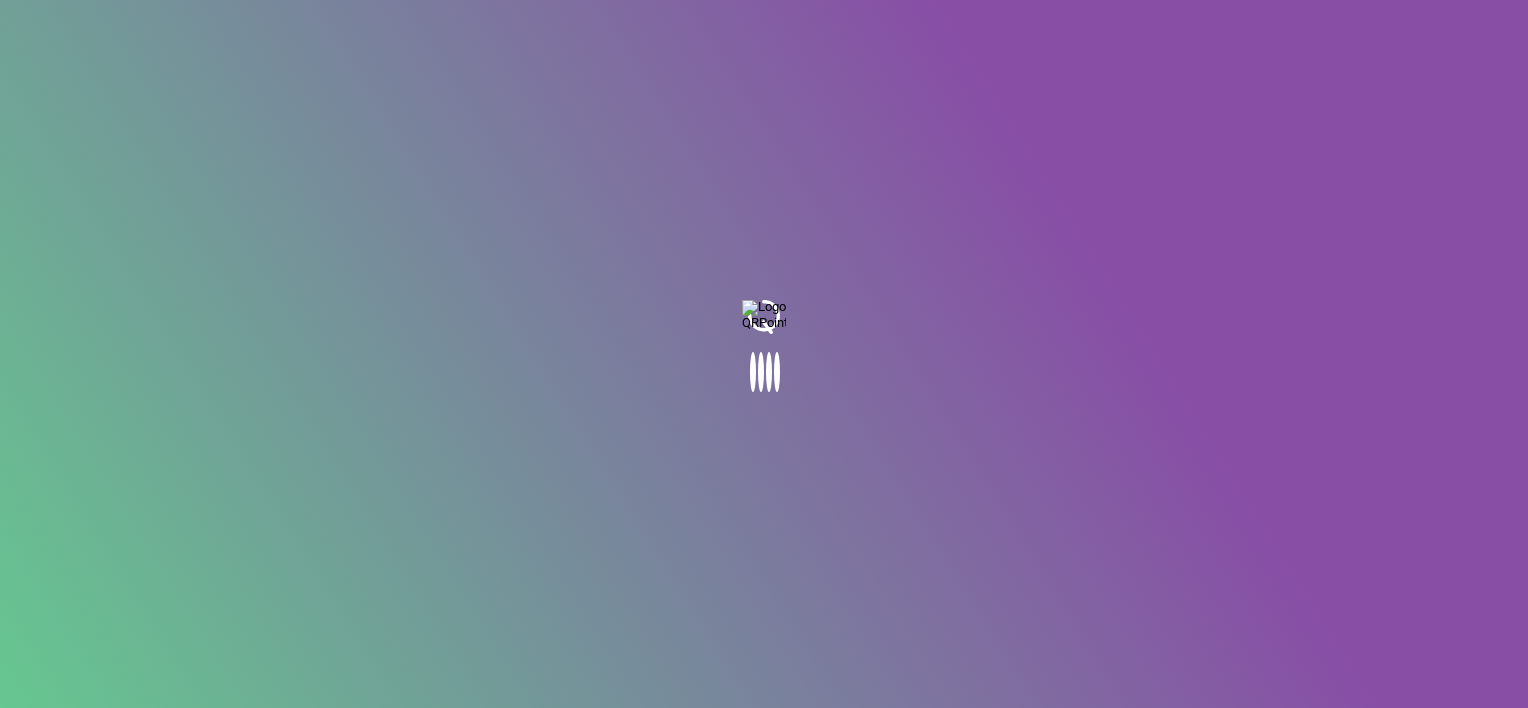 scroll, scrollTop: 0, scrollLeft: 0, axis: both 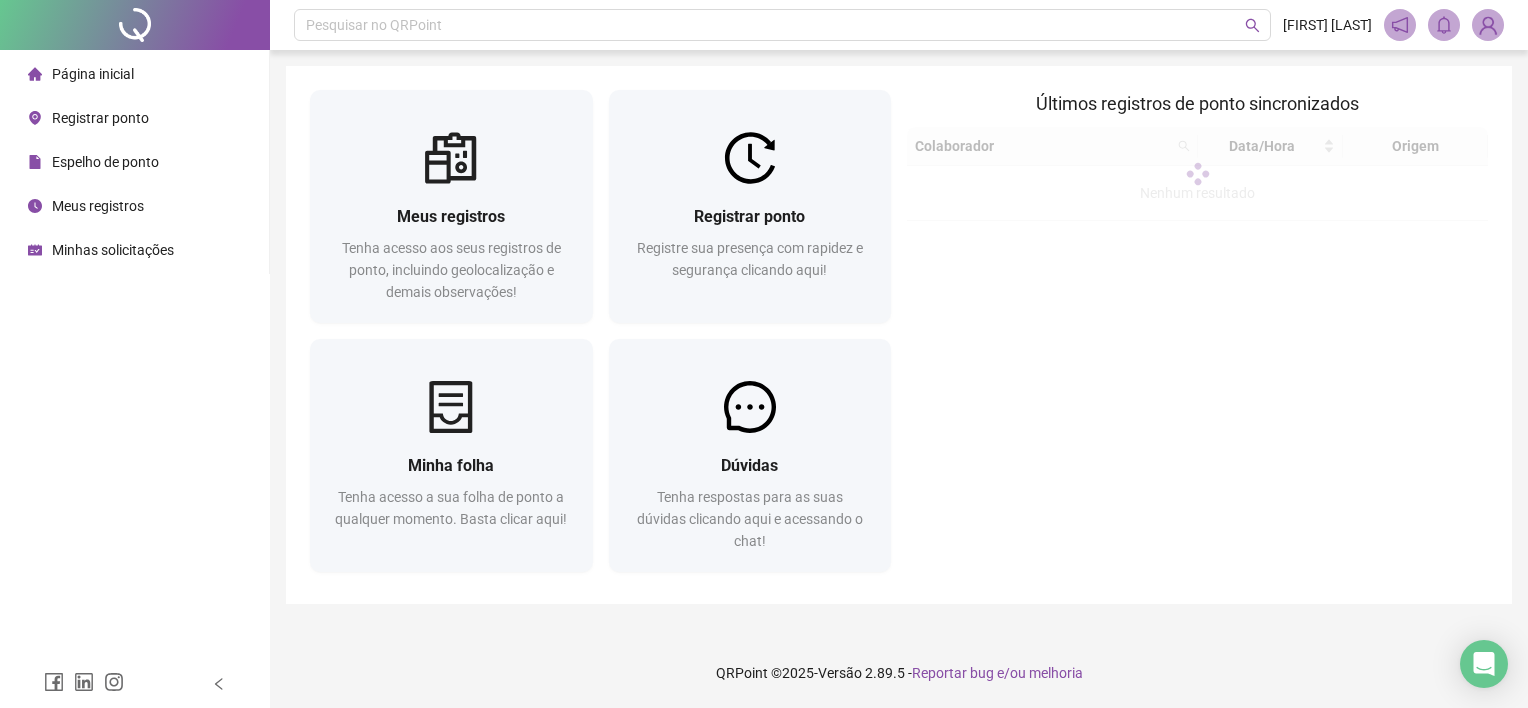 click on "Meus registros Tenha acesso aos seus registros de ponto, incluindo geolocalização e demais observações! Registrar ponto Registre sua presença com rapidez e segurança clicando aqui! Minha folha Tenha acesso a sua folha de ponto a qualquer momento. Basta clicar aqui! Dúvidas Tenha respostas para as suas dúvidas clicando aqui e acessando o chat! Últimos registros de ponto sincronizados Colaborador Data/Hora Origem       Nenhum resultado" at bounding box center (899, 344) 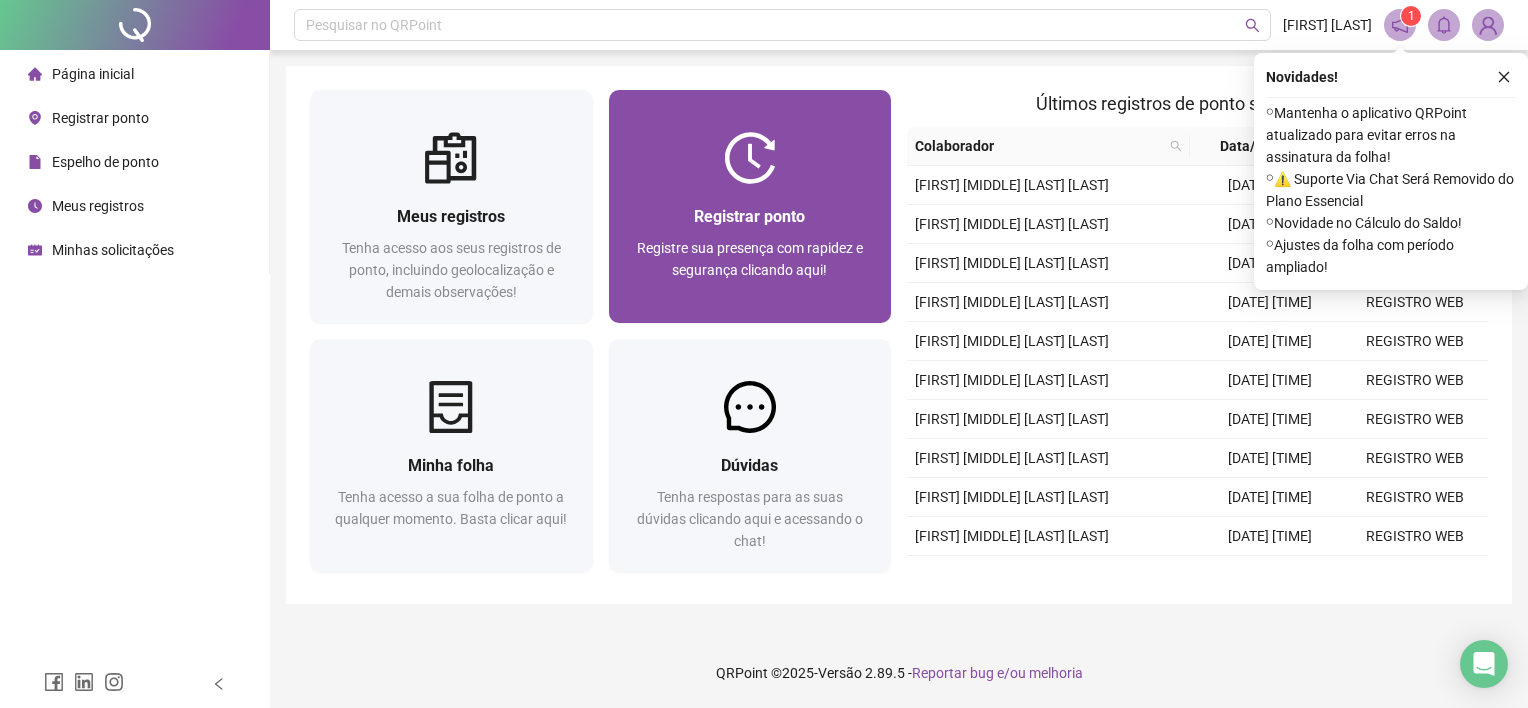 click on "Registrar ponto Registre sua presença com rapidez e segurança clicando aqui!" at bounding box center (750, 253) 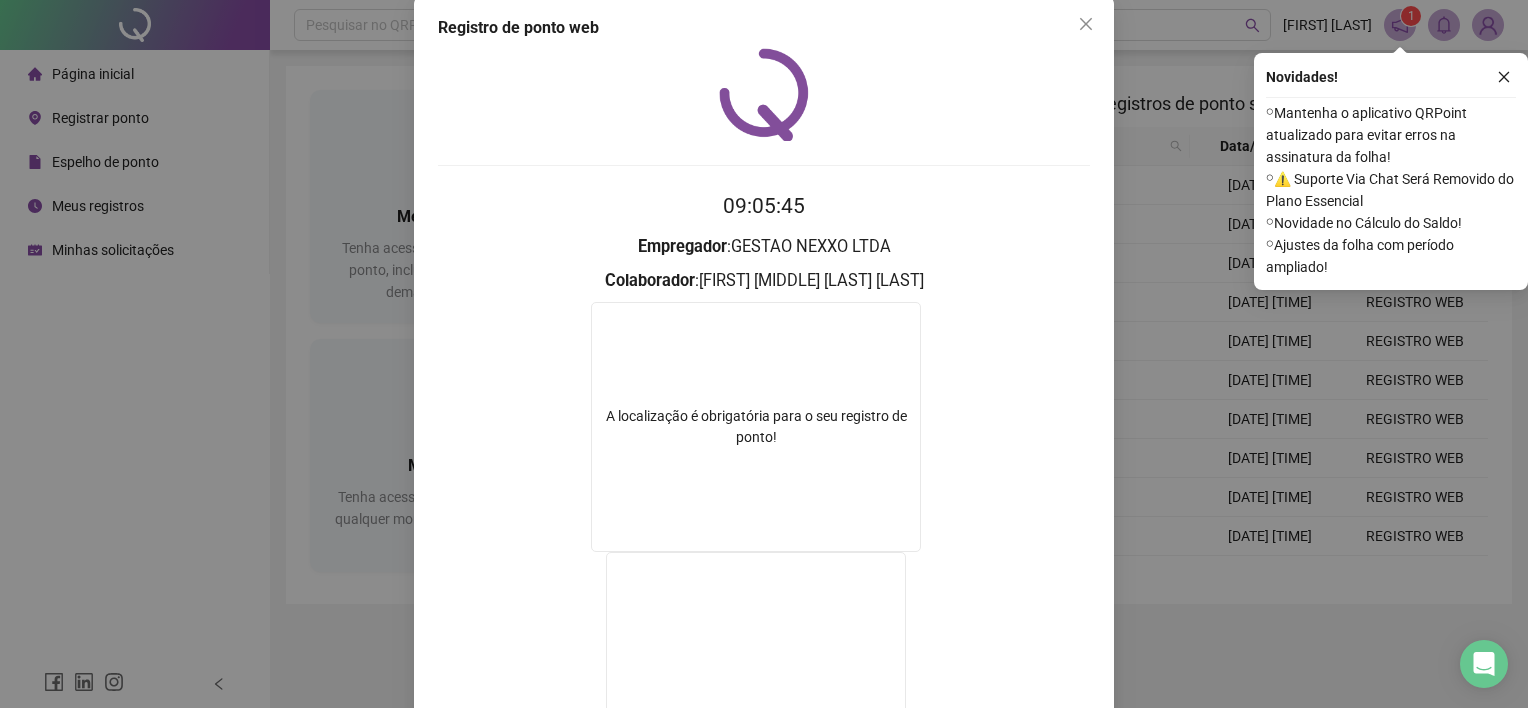 scroll, scrollTop: 0, scrollLeft: 0, axis: both 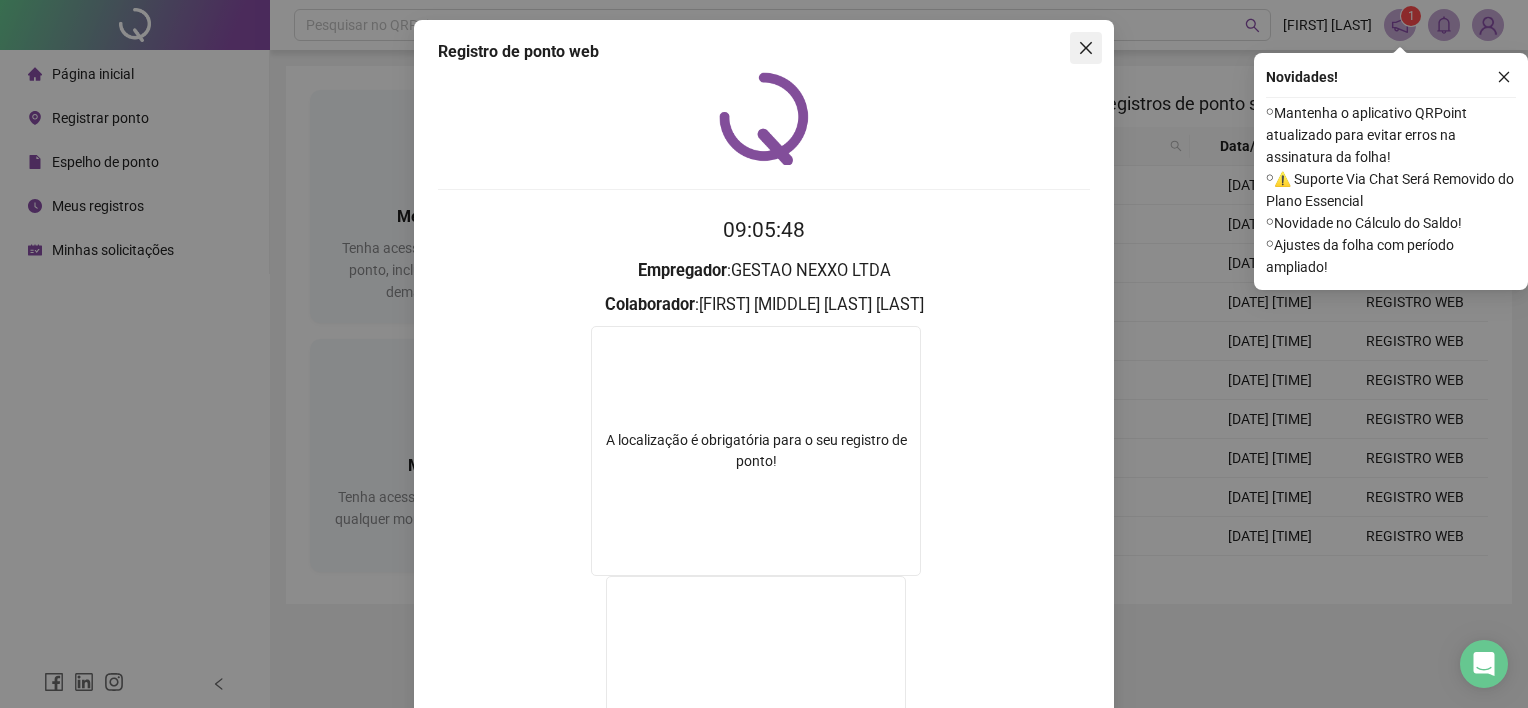 click at bounding box center [1086, 48] 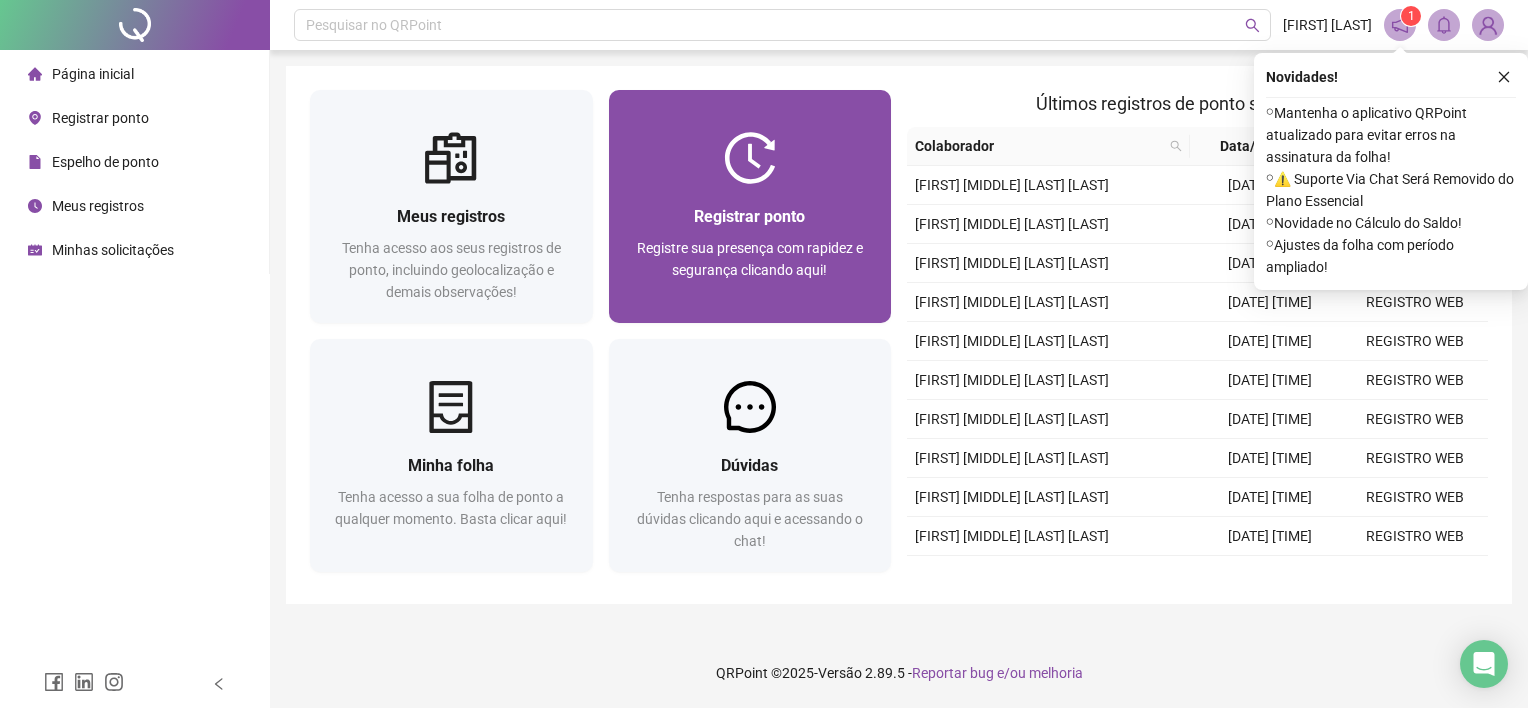 click at bounding box center [750, 158] 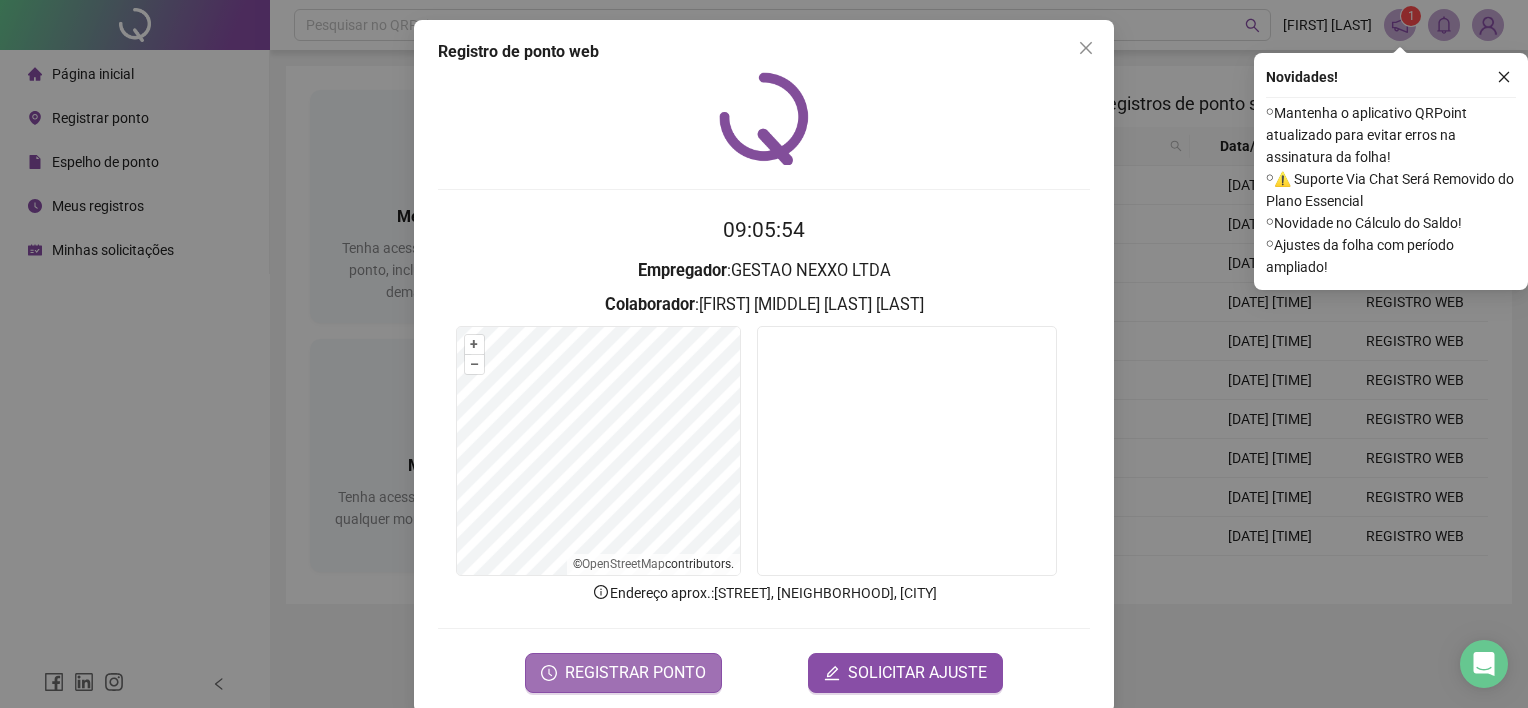 click on "REGISTRAR PONTO" at bounding box center [635, 673] 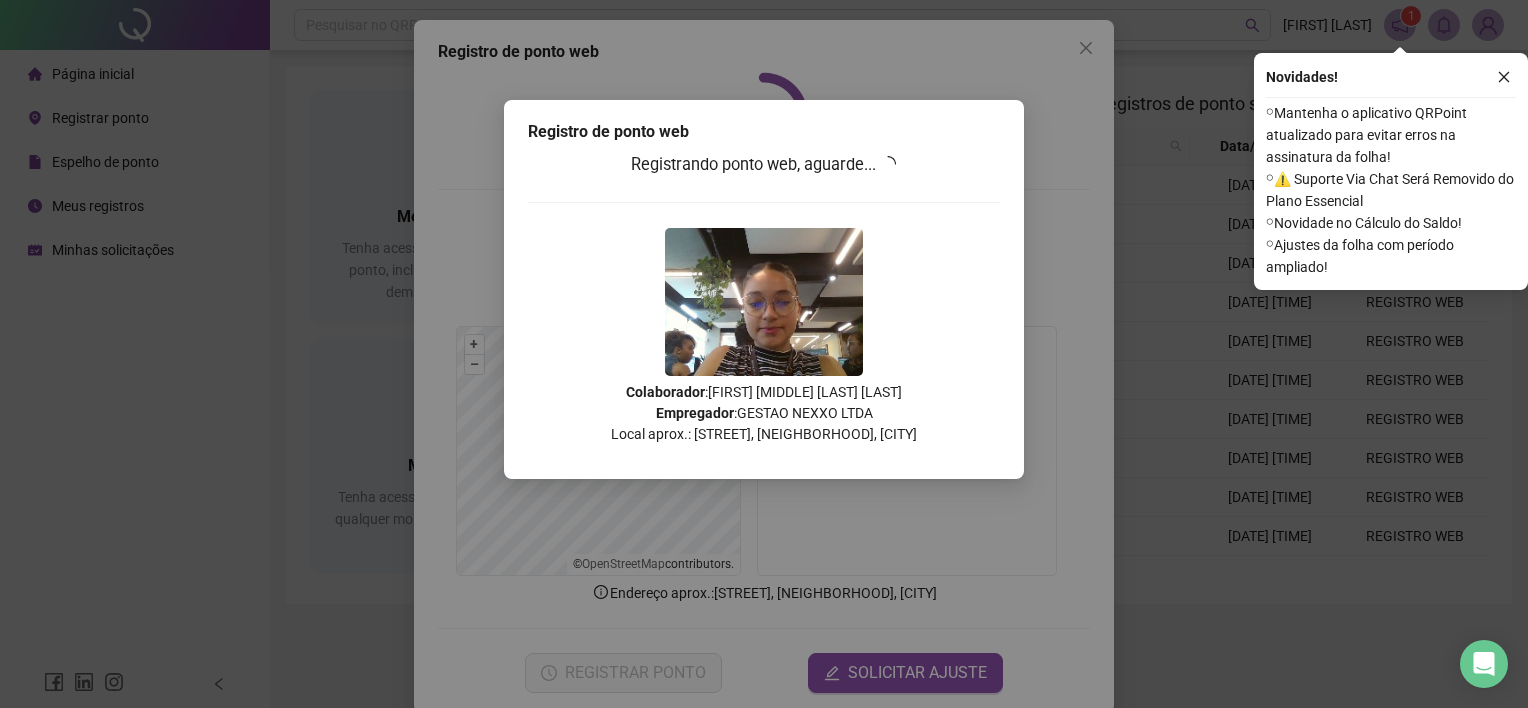 drag, startPoint x: 1506, startPoint y: 83, endPoint x: 1477, endPoint y: 98, distance: 32.649654 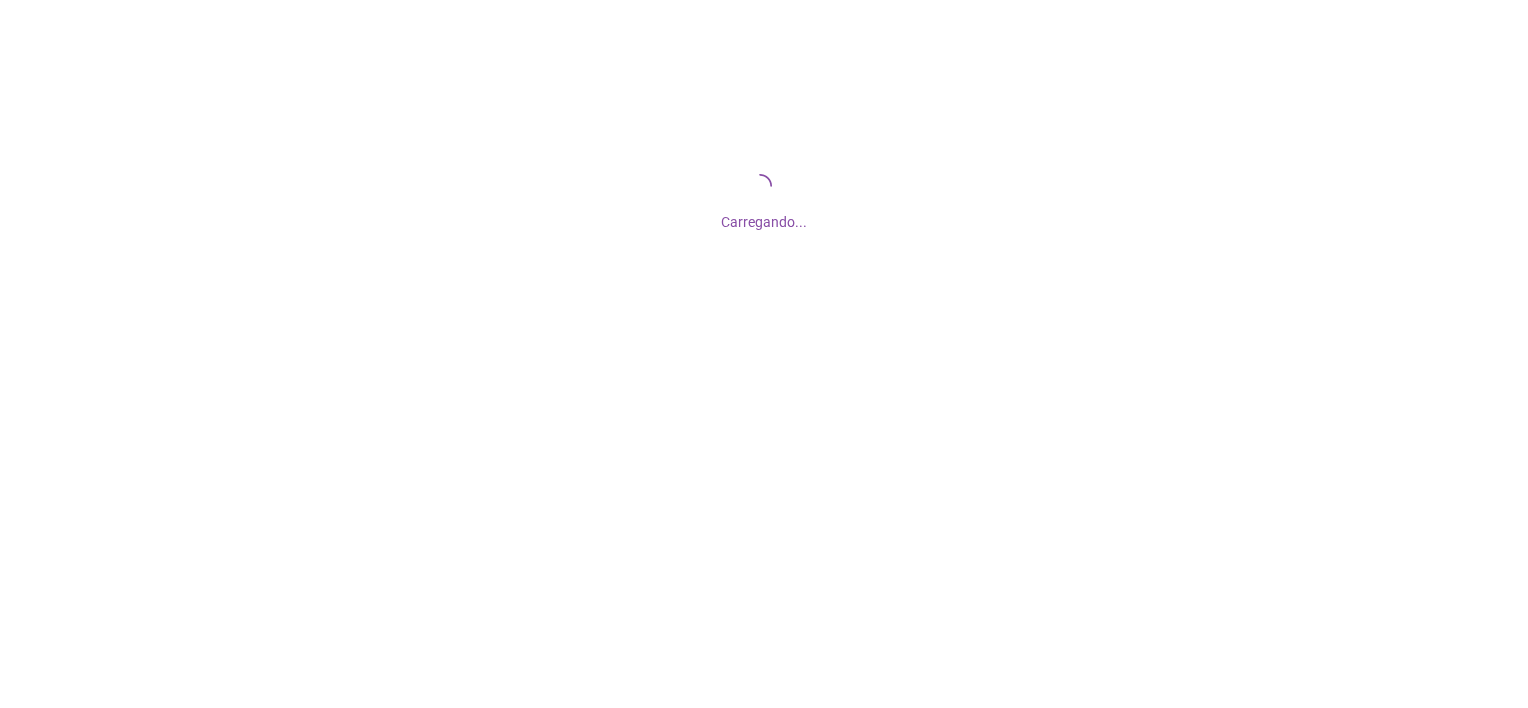 scroll, scrollTop: 0, scrollLeft: 0, axis: both 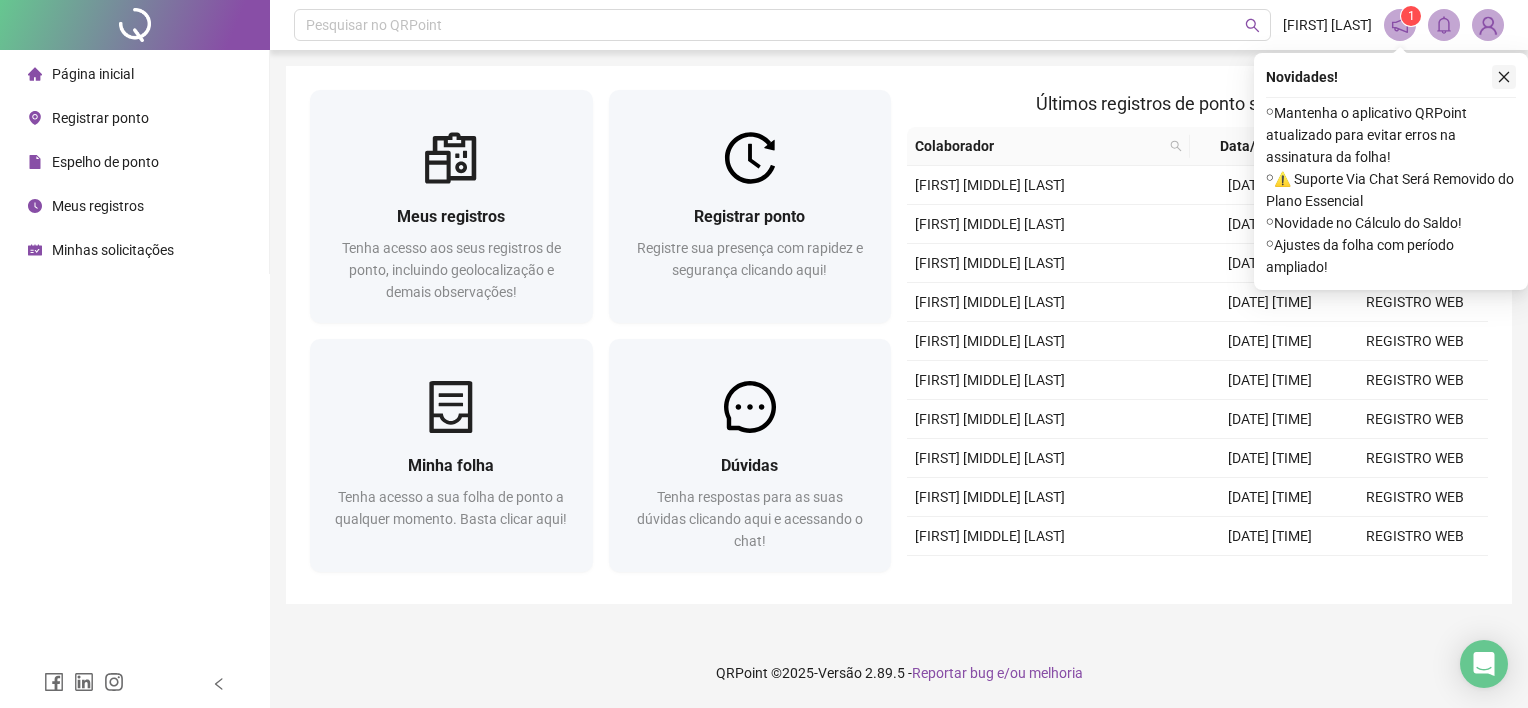 click 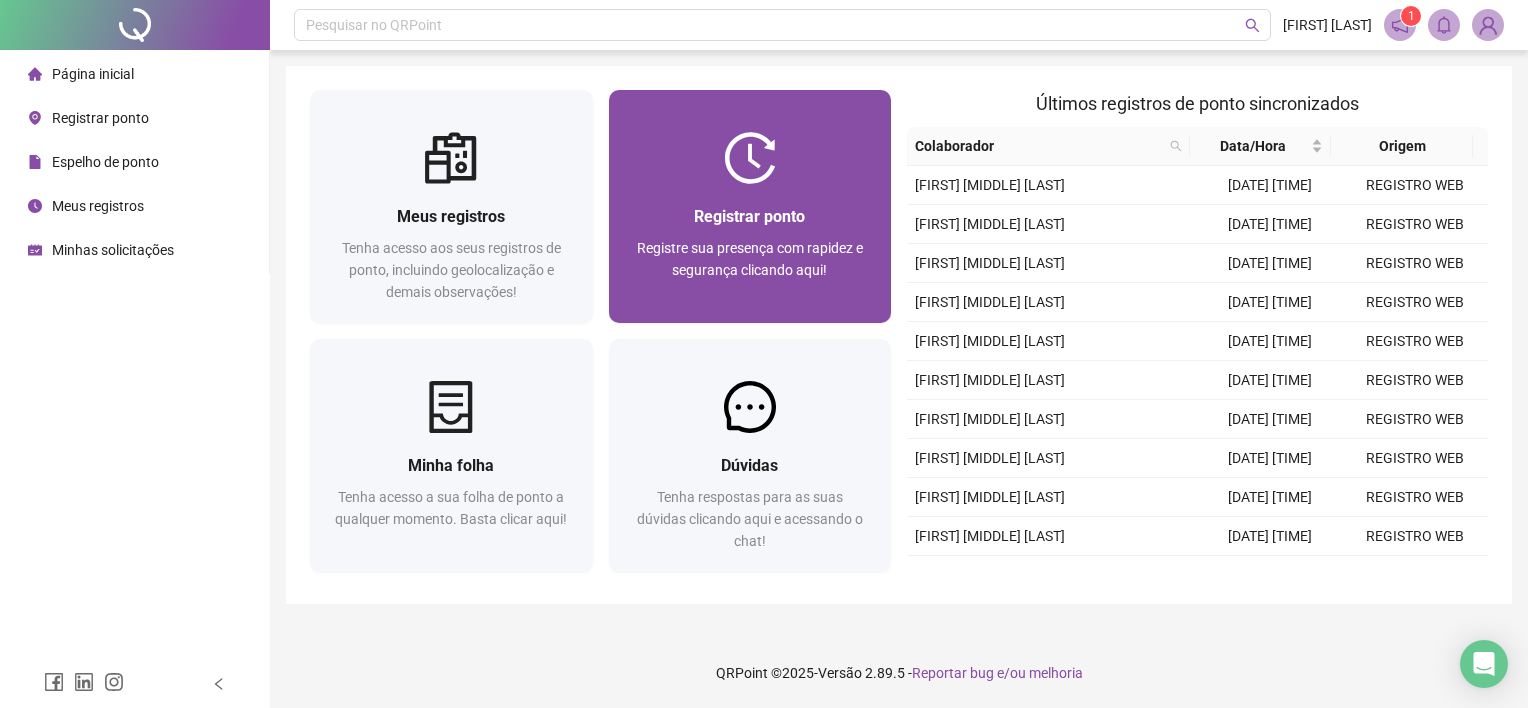 click on "Registrar ponto Registre sua presença com rapidez e segurança clicando aqui!" at bounding box center [750, 253] 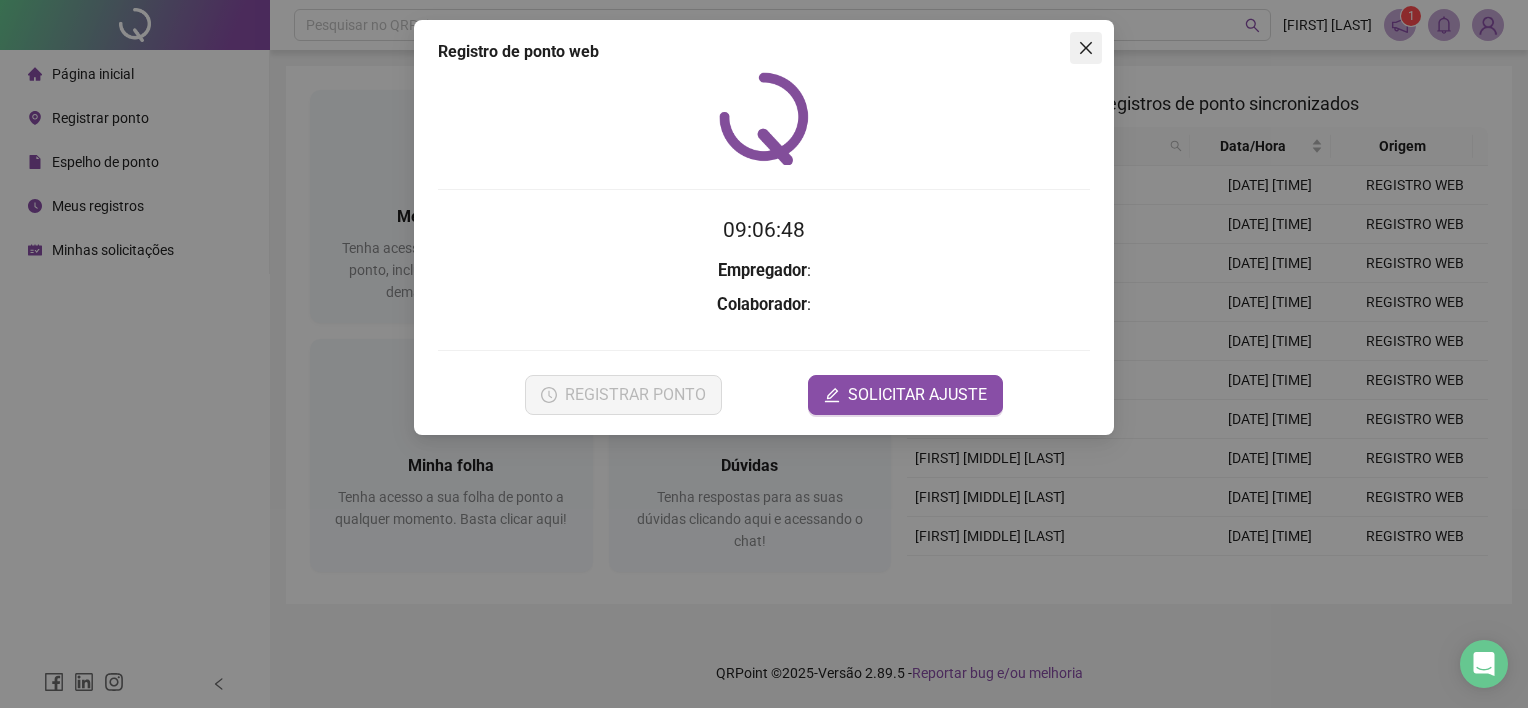 click 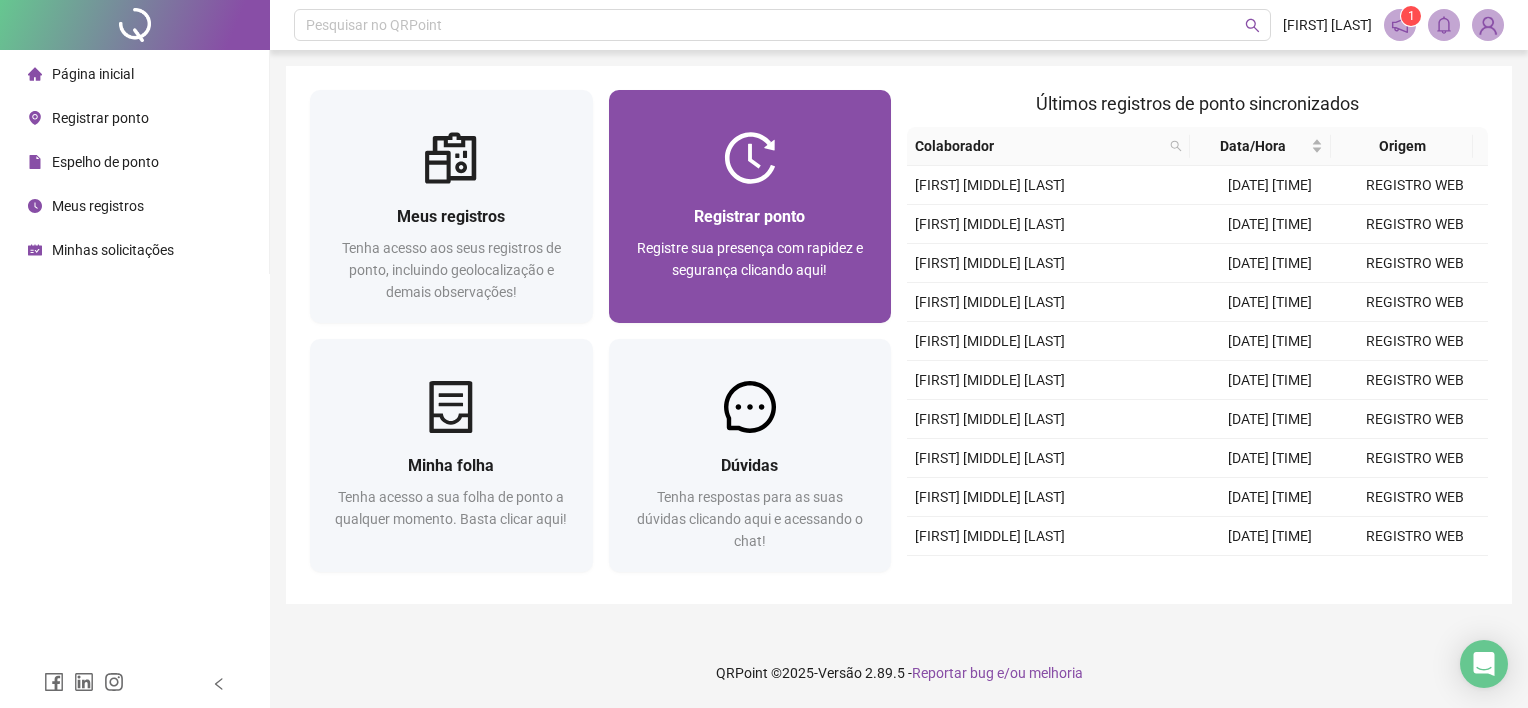 click on "Registre sua presença com rapidez e segurança clicando aqui!" at bounding box center [750, 270] 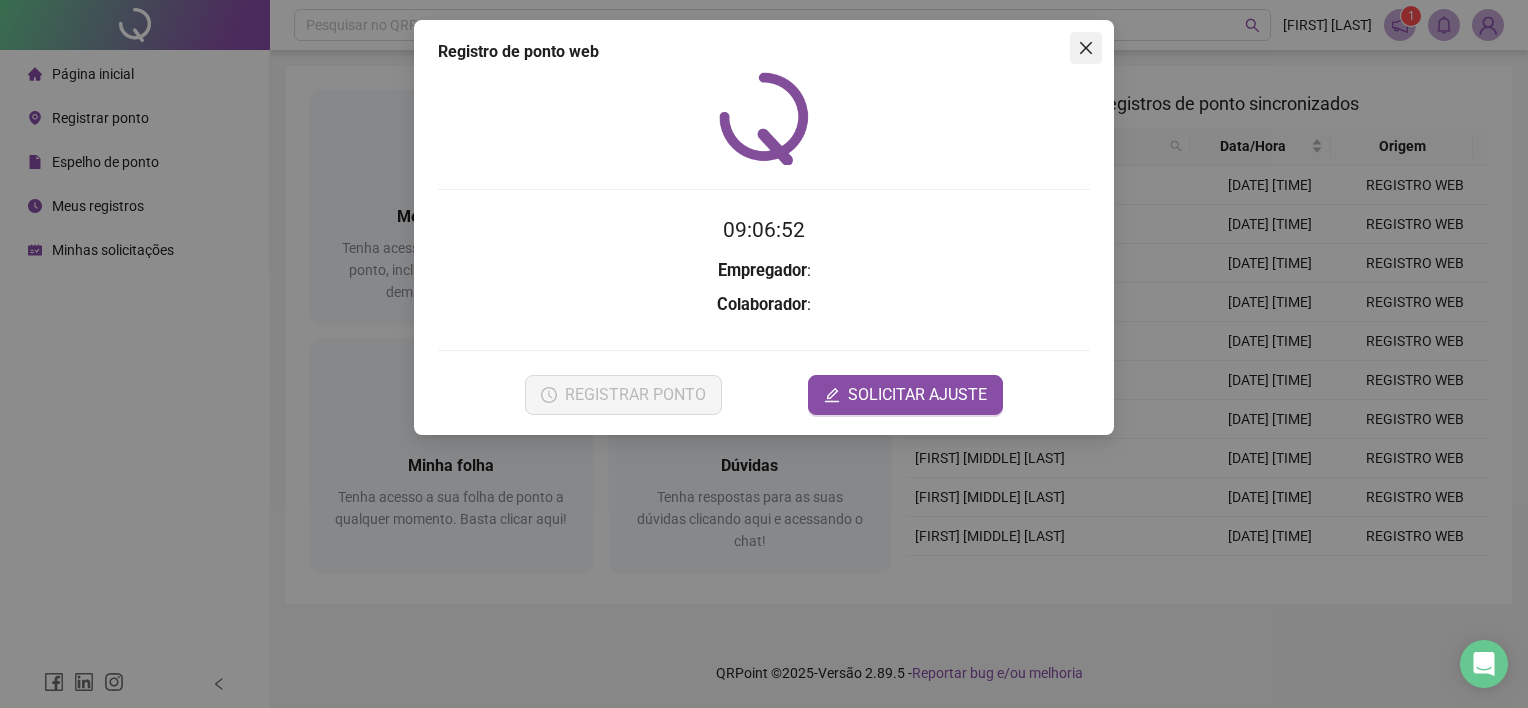 click 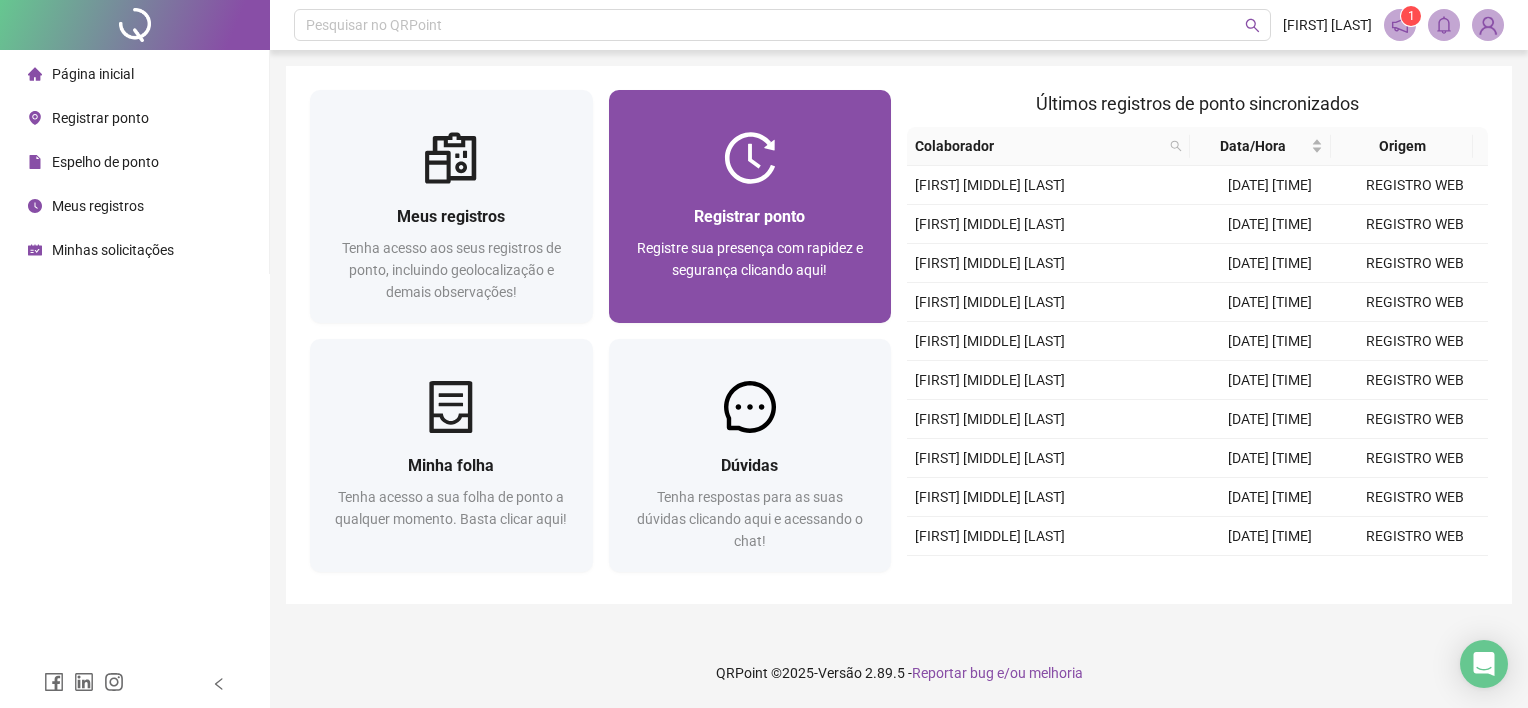 click on "Registrar ponto" at bounding box center (749, 216) 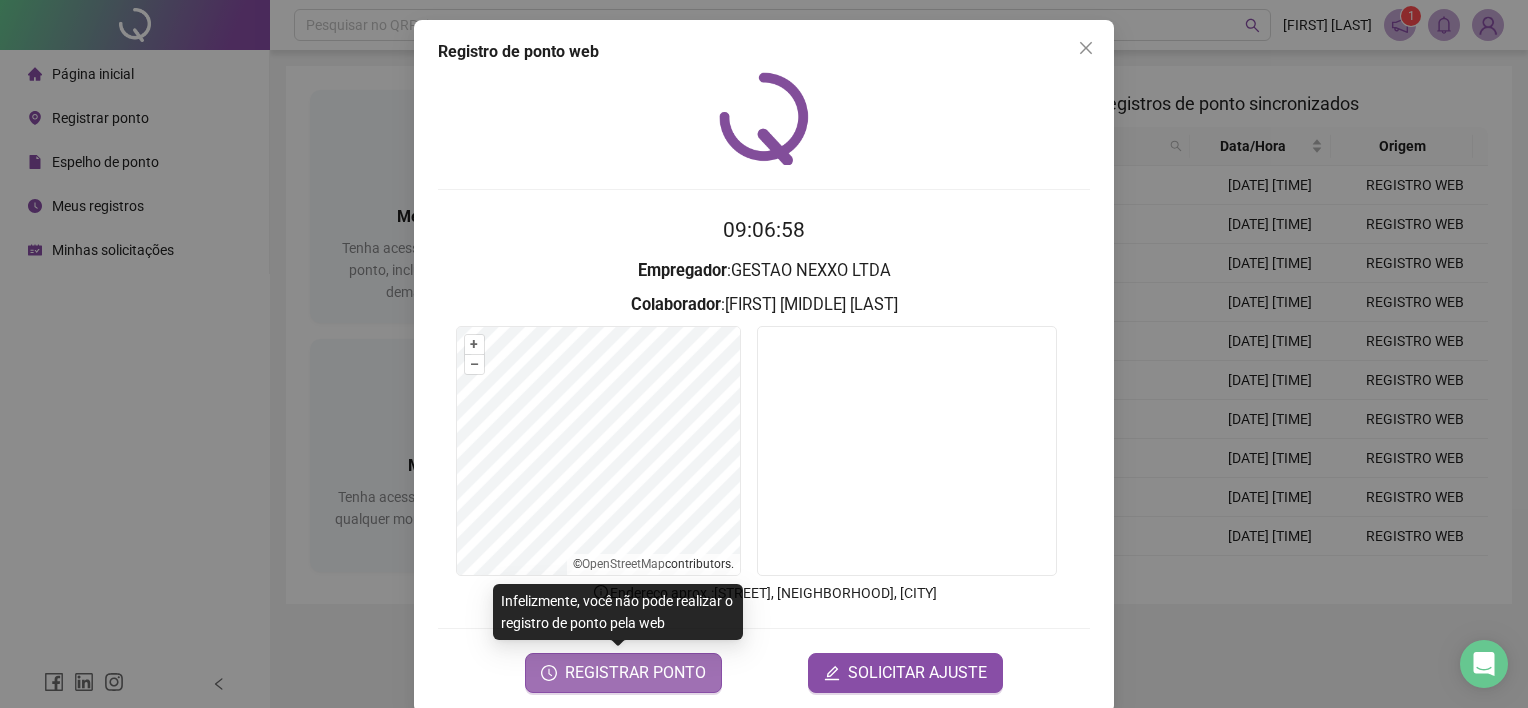 click on "REGISTRAR PONTO" at bounding box center (635, 673) 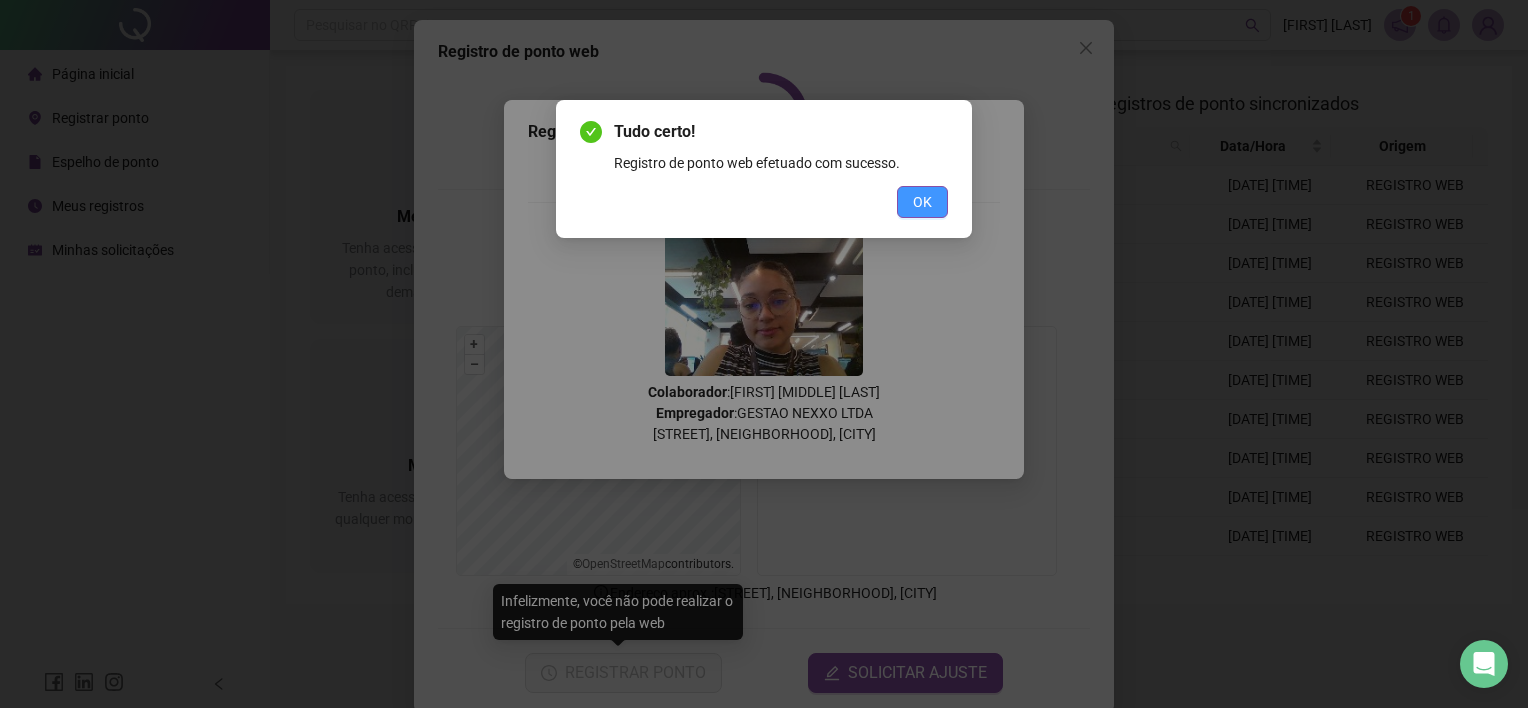 click on "OK" at bounding box center (922, 202) 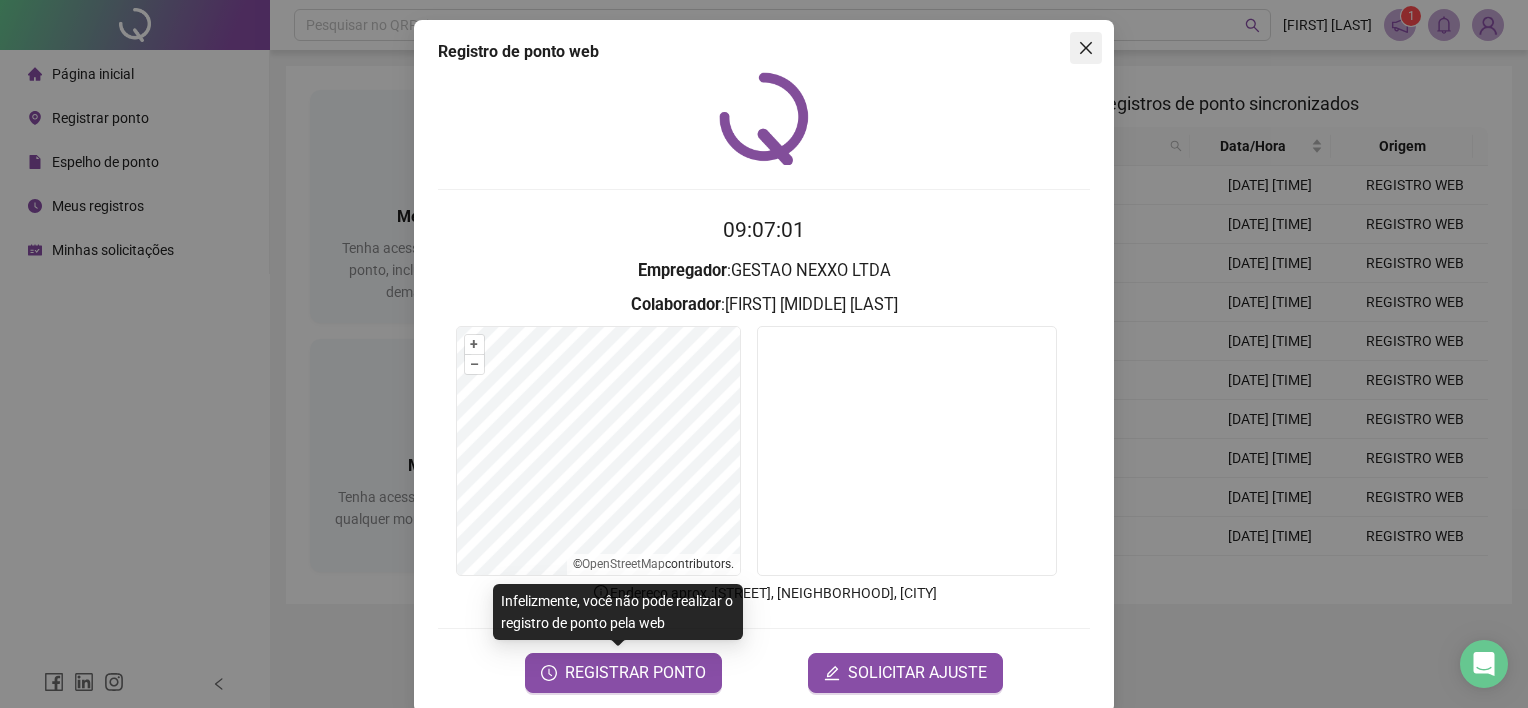 click 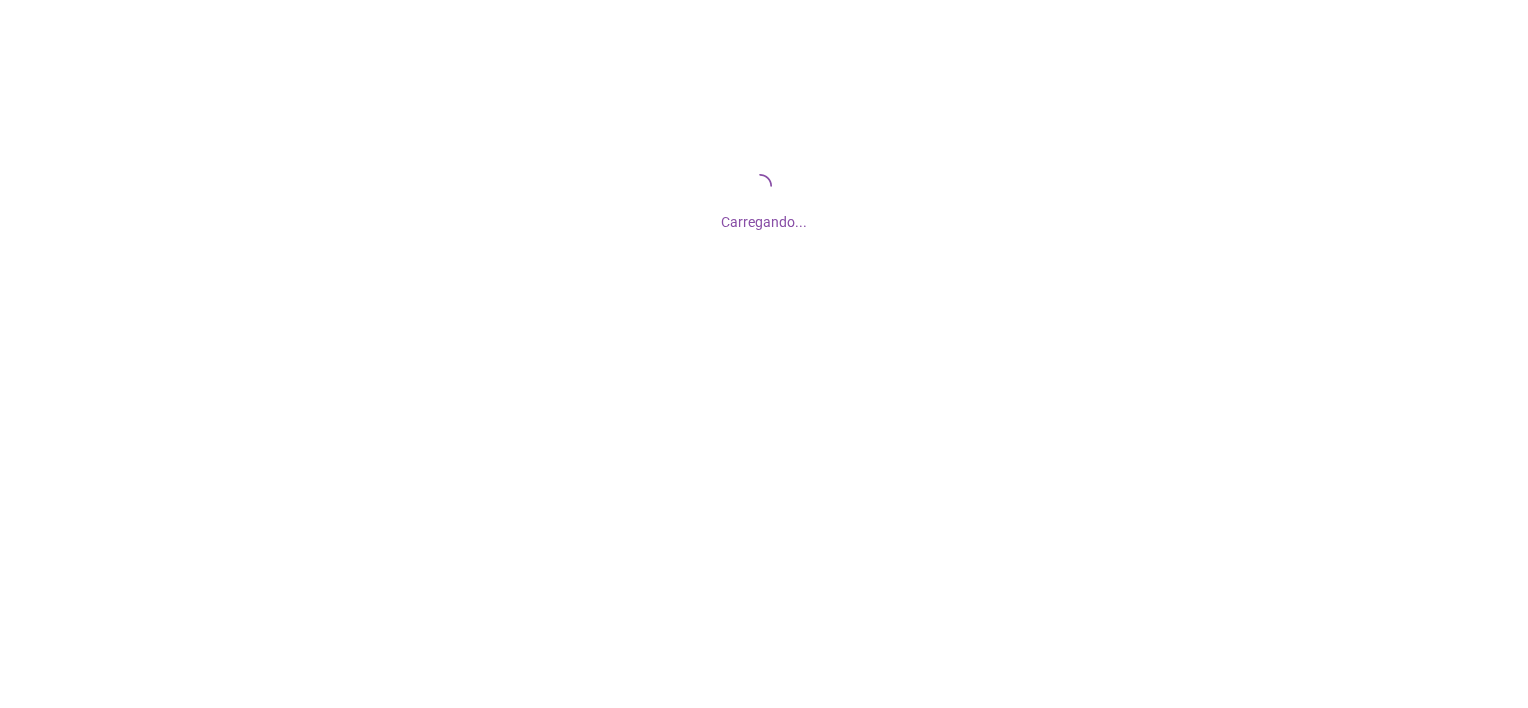 scroll, scrollTop: 0, scrollLeft: 0, axis: both 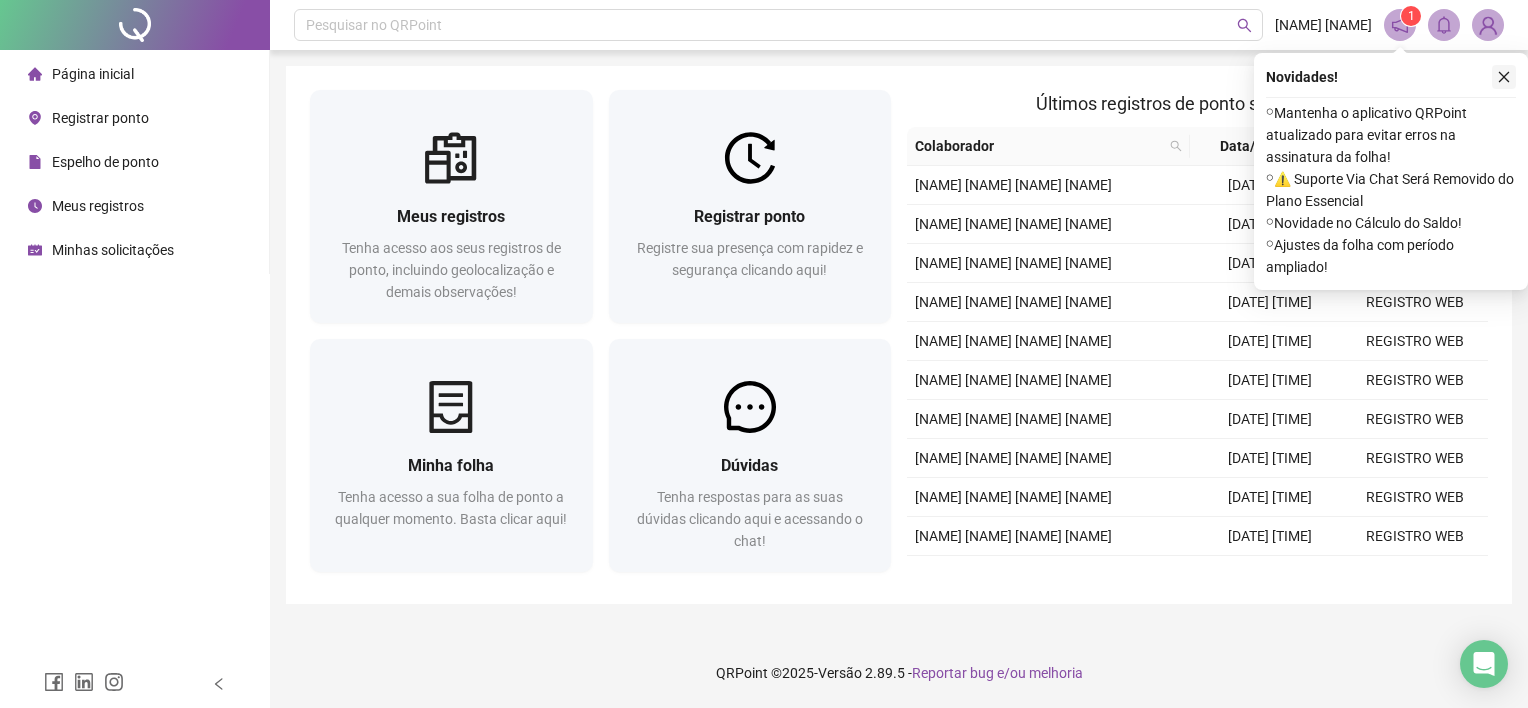 click 